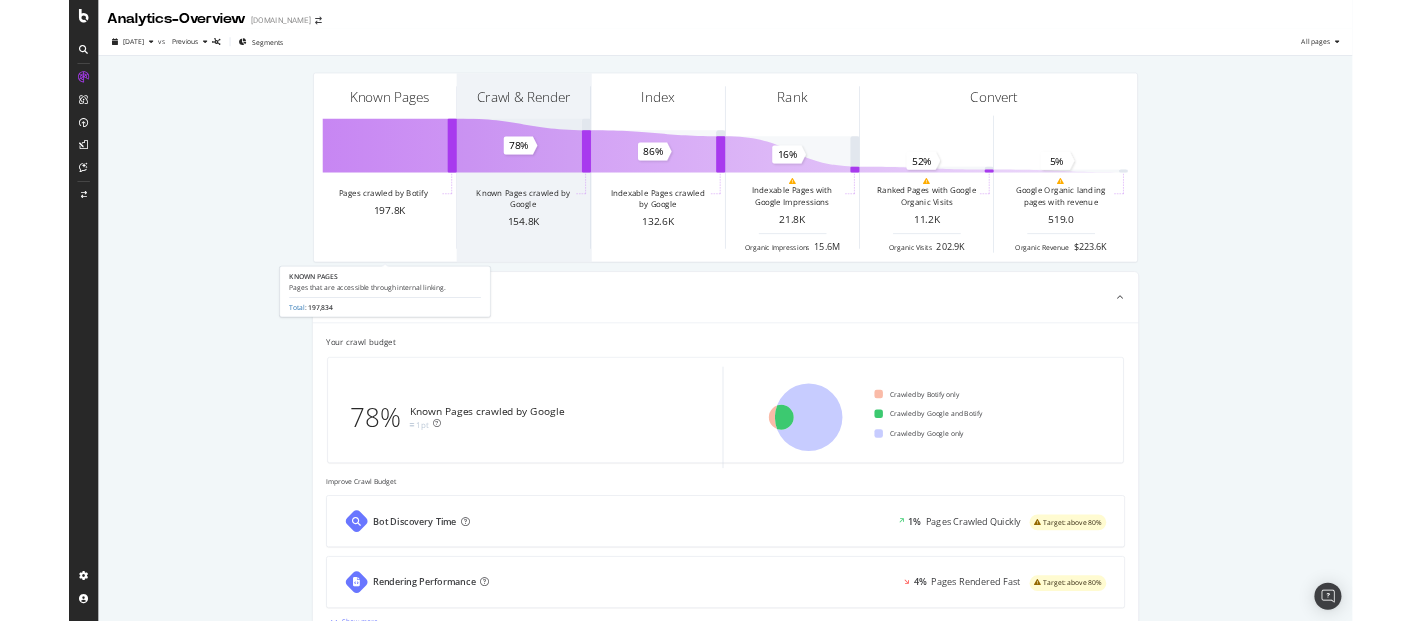 scroll, scrollTop: 0, scrollLeft: 0, axis: both 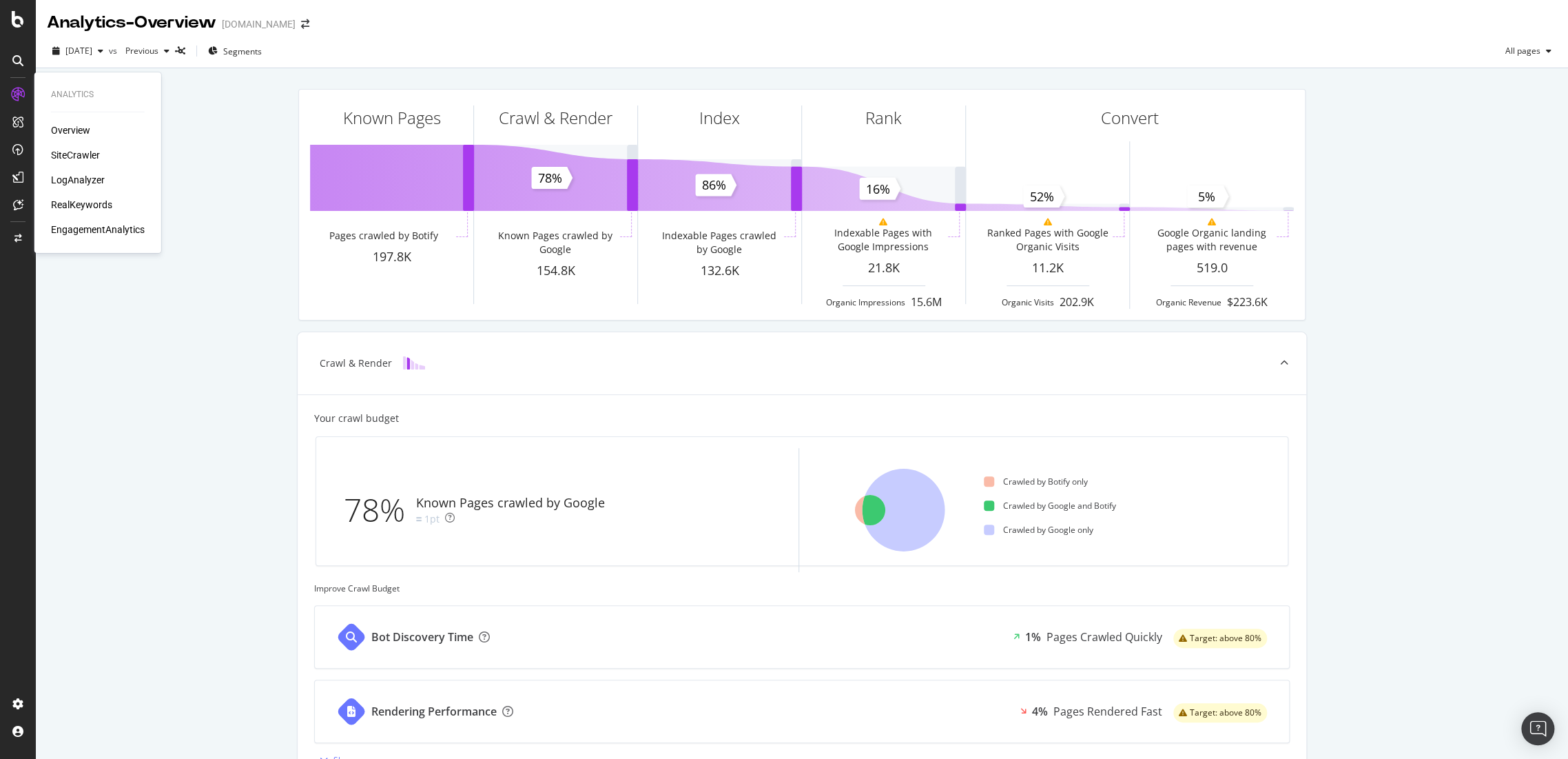 click on "Overview" at bounding box center [70, 130] 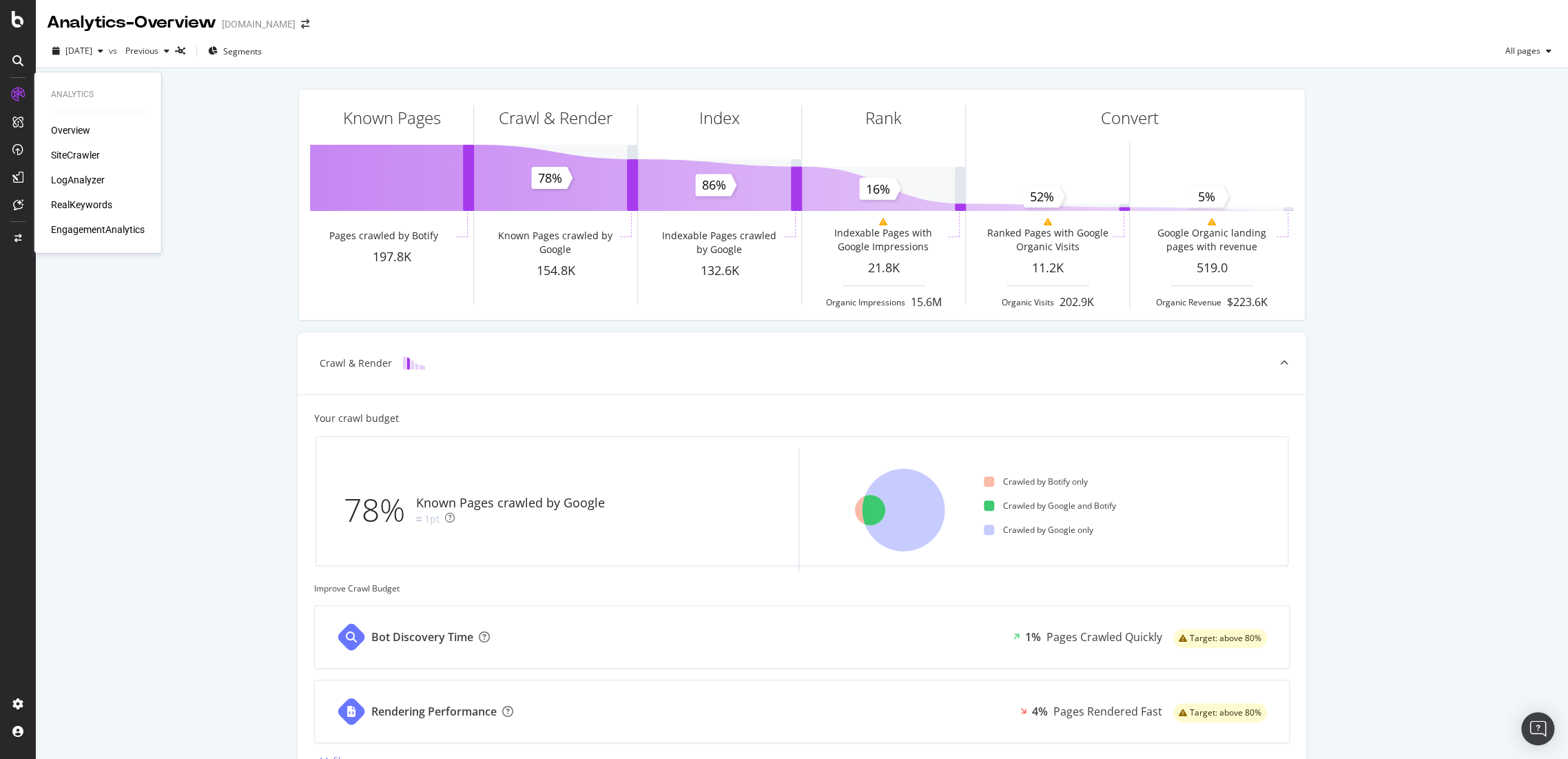 click on "RealKeywords" at bounding box center [81, 205] 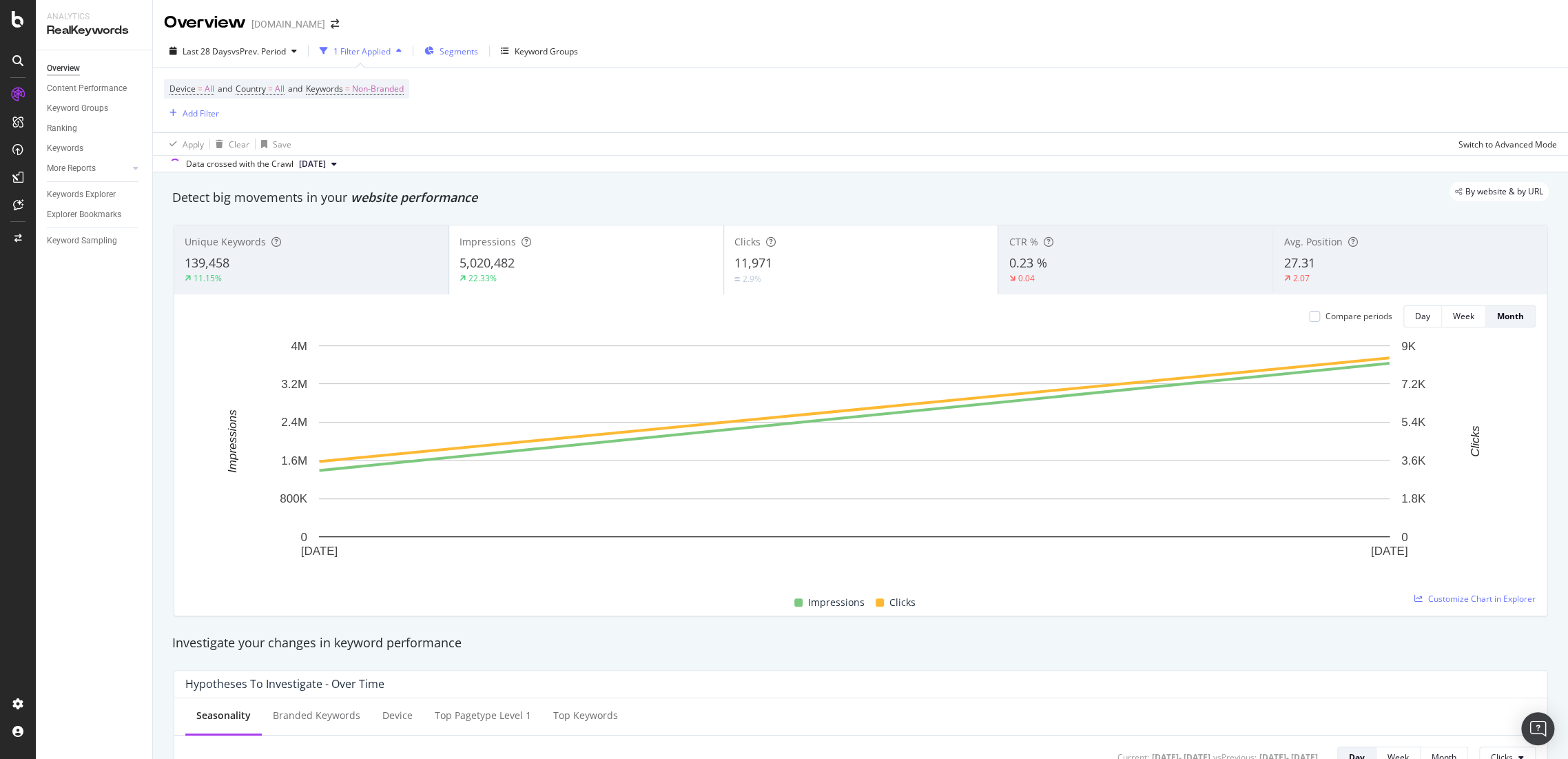 click on "Segments" at bounding box center [451, 51] 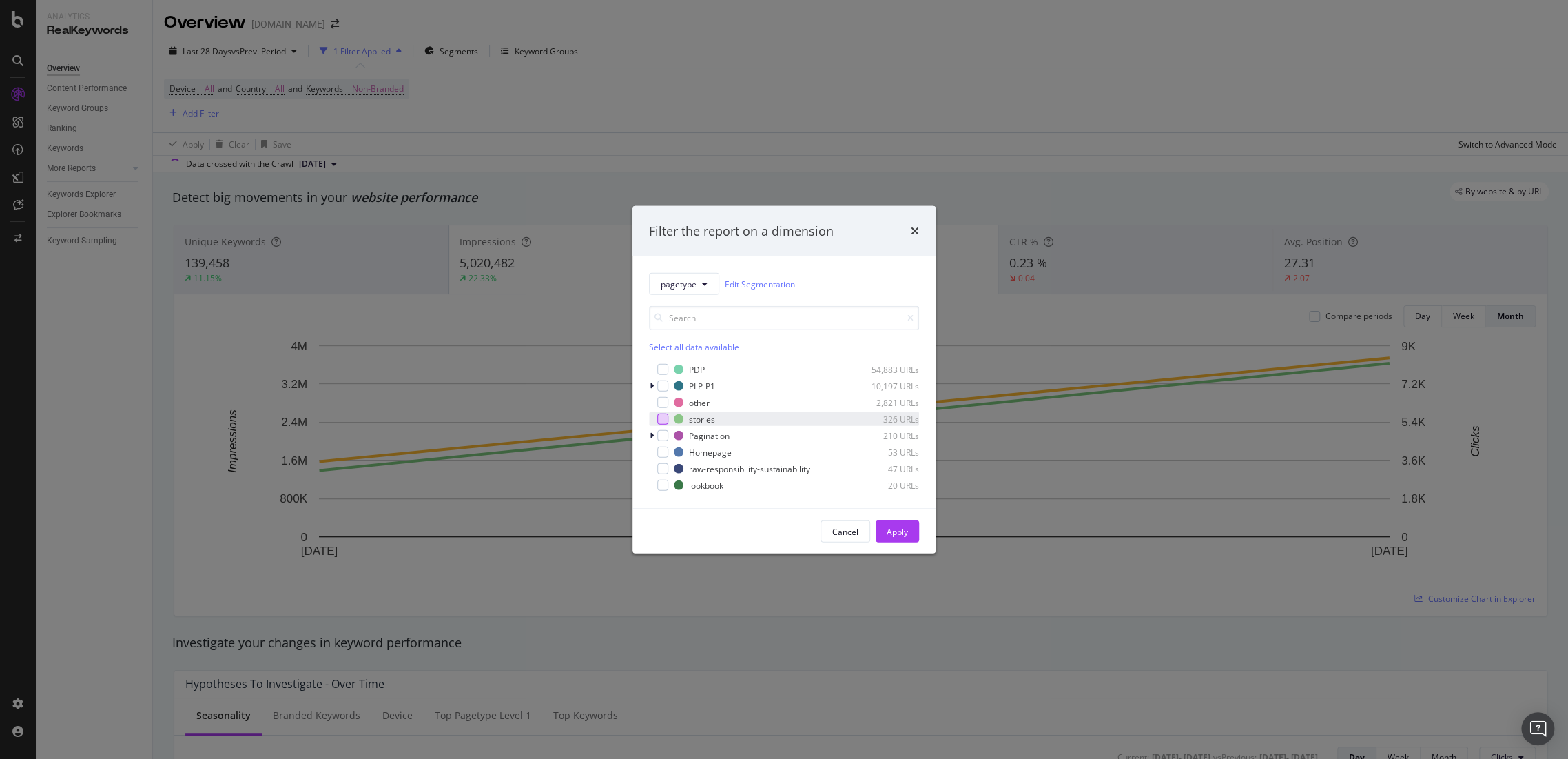 click on "PDP 54,883   URLs PLP-P1 10,197   URLs other 2,821   URLs stories 326   URLs Pagination 210   URLs Homepage 53   URLs raw-responsibility-sustainability 47   URLs lookbook 20   URLs" at bounding box center [784, 427] 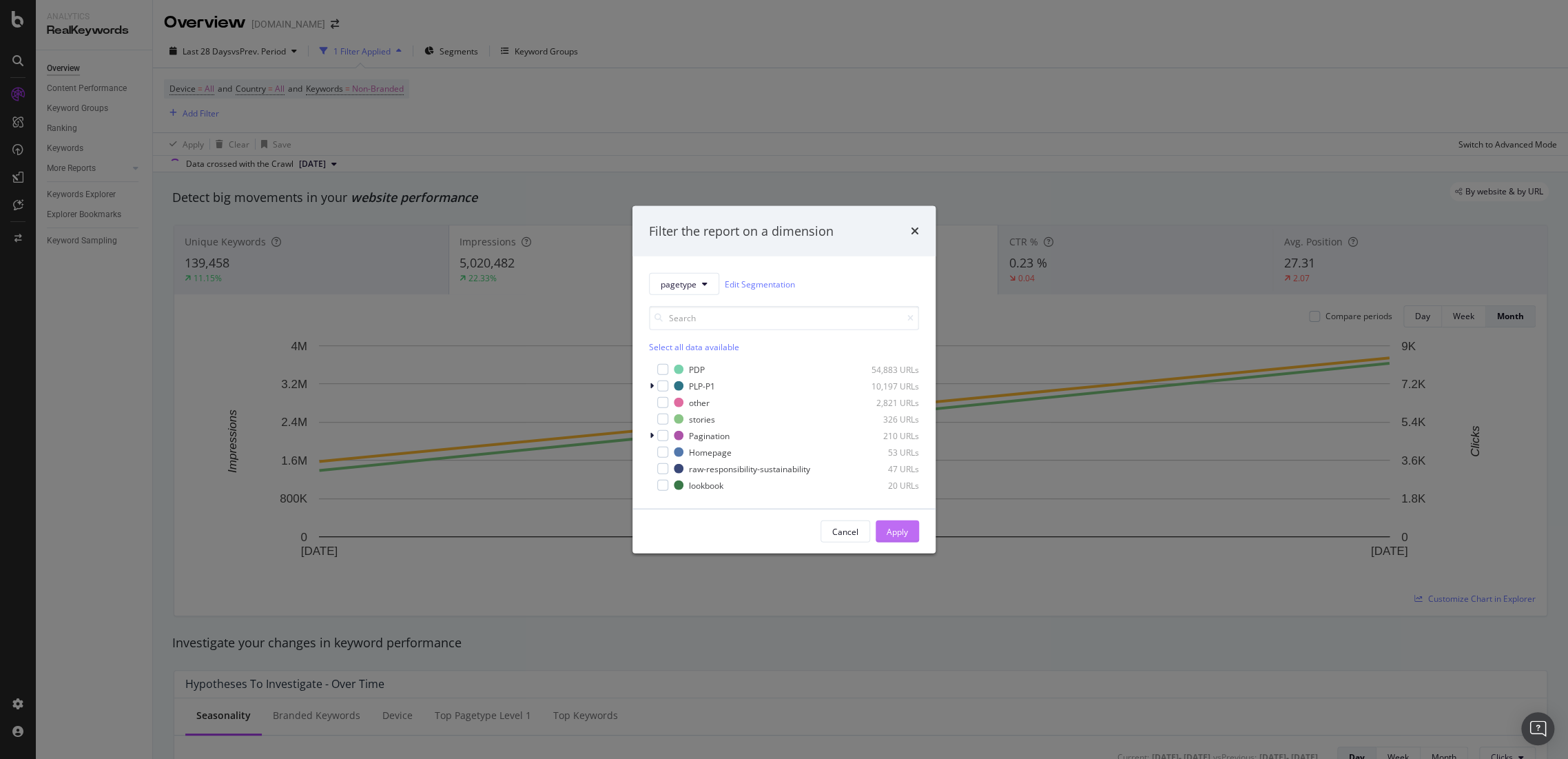 click at bounding box center [663, 419] 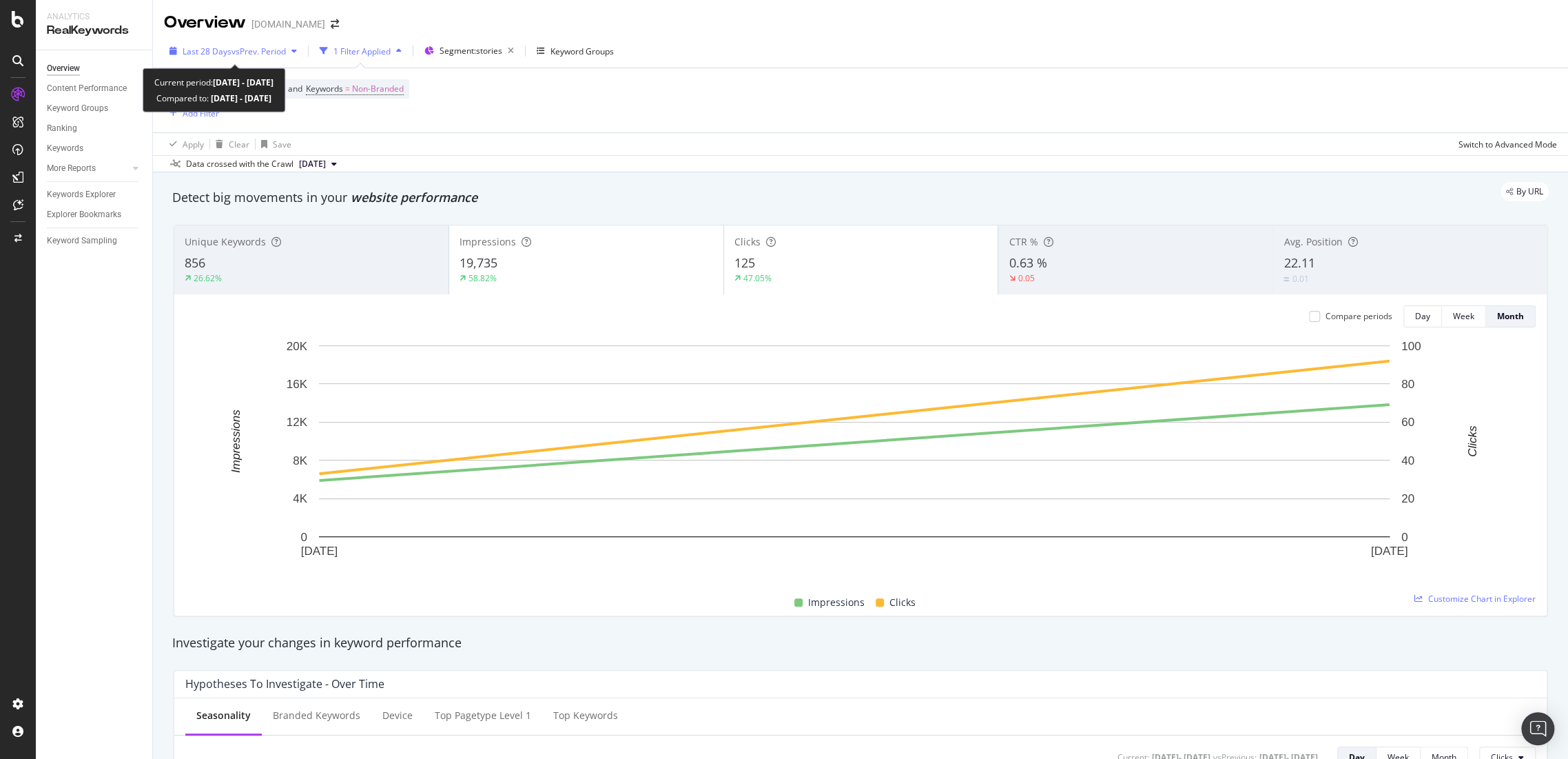 click on "vs  Prev. Period" at bounding box center [258, 51] 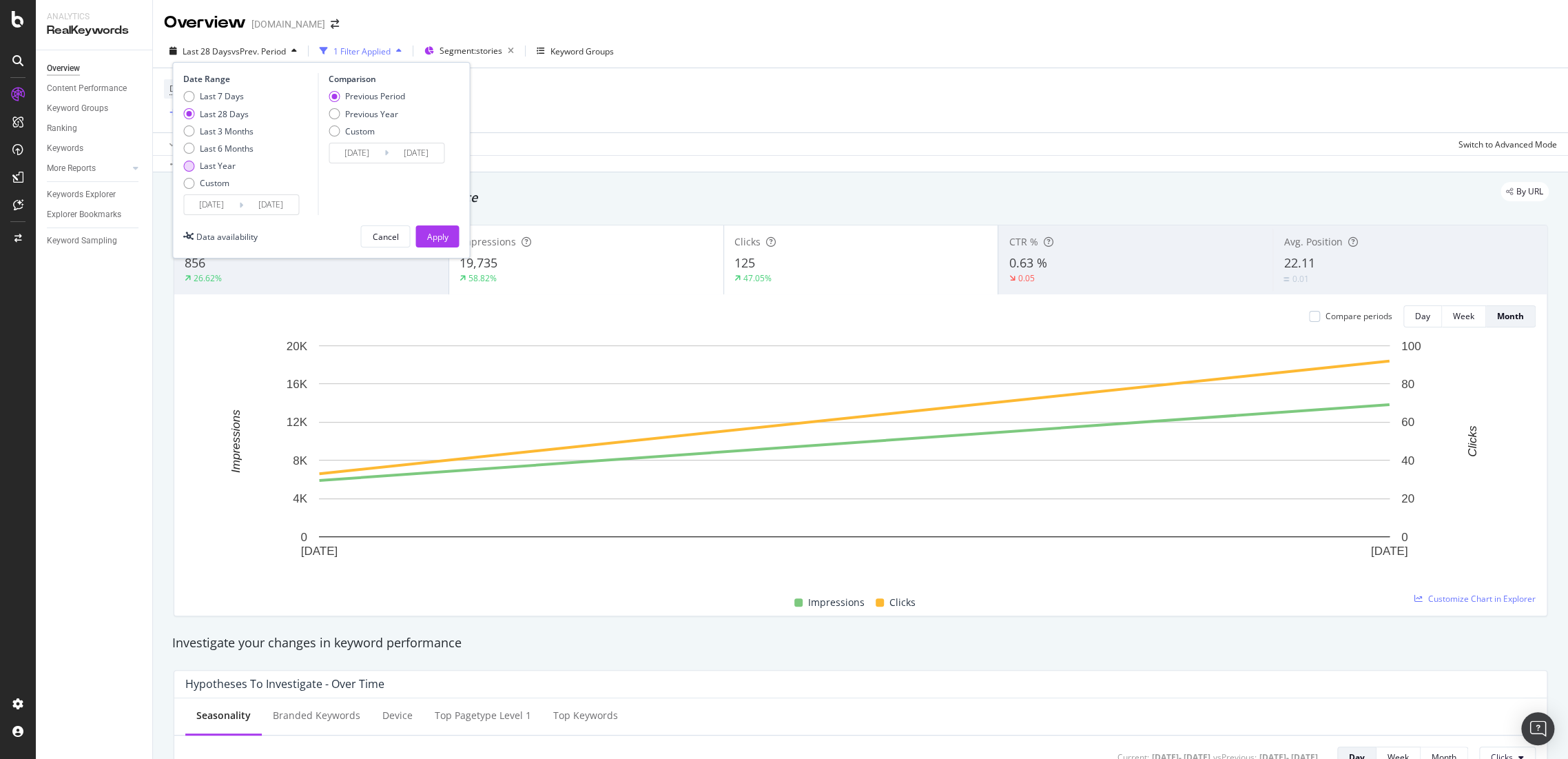 click on "Last Year" at bounding box center (218, 165) 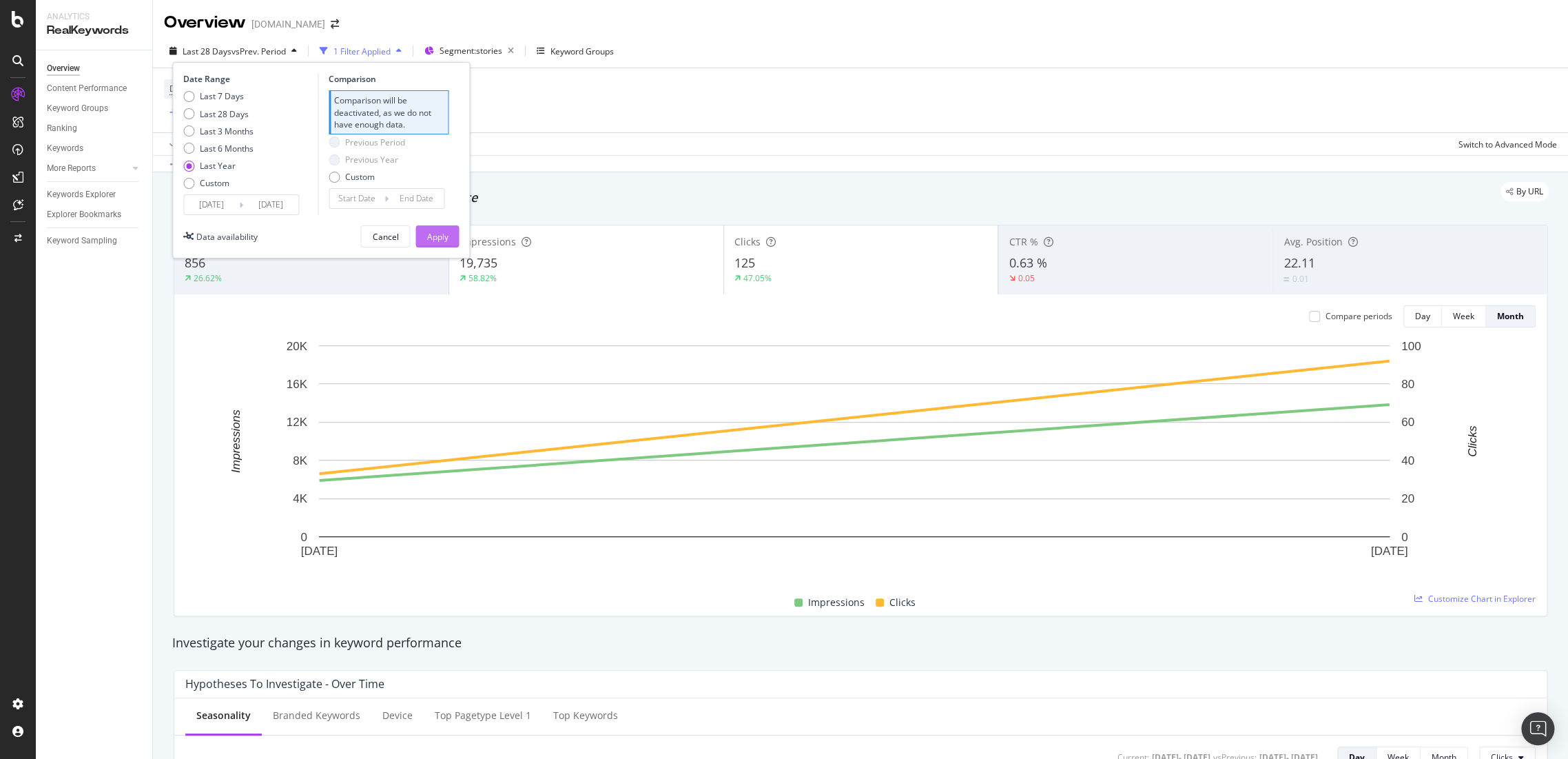 click on "Apply" at bounding box center [437, 236] 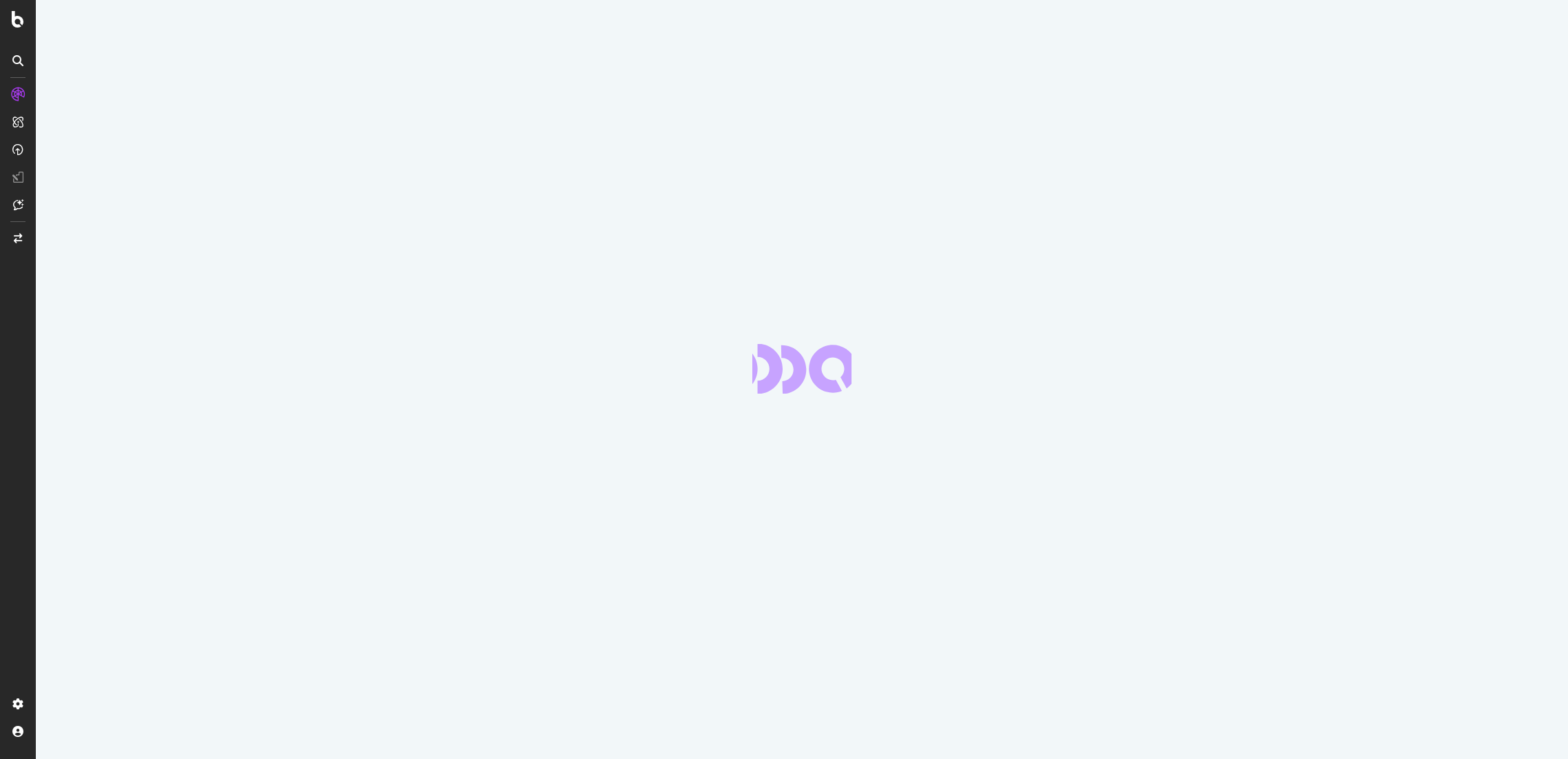 scroll, scrollTop: 0, scrollLeft: 0, axis: both 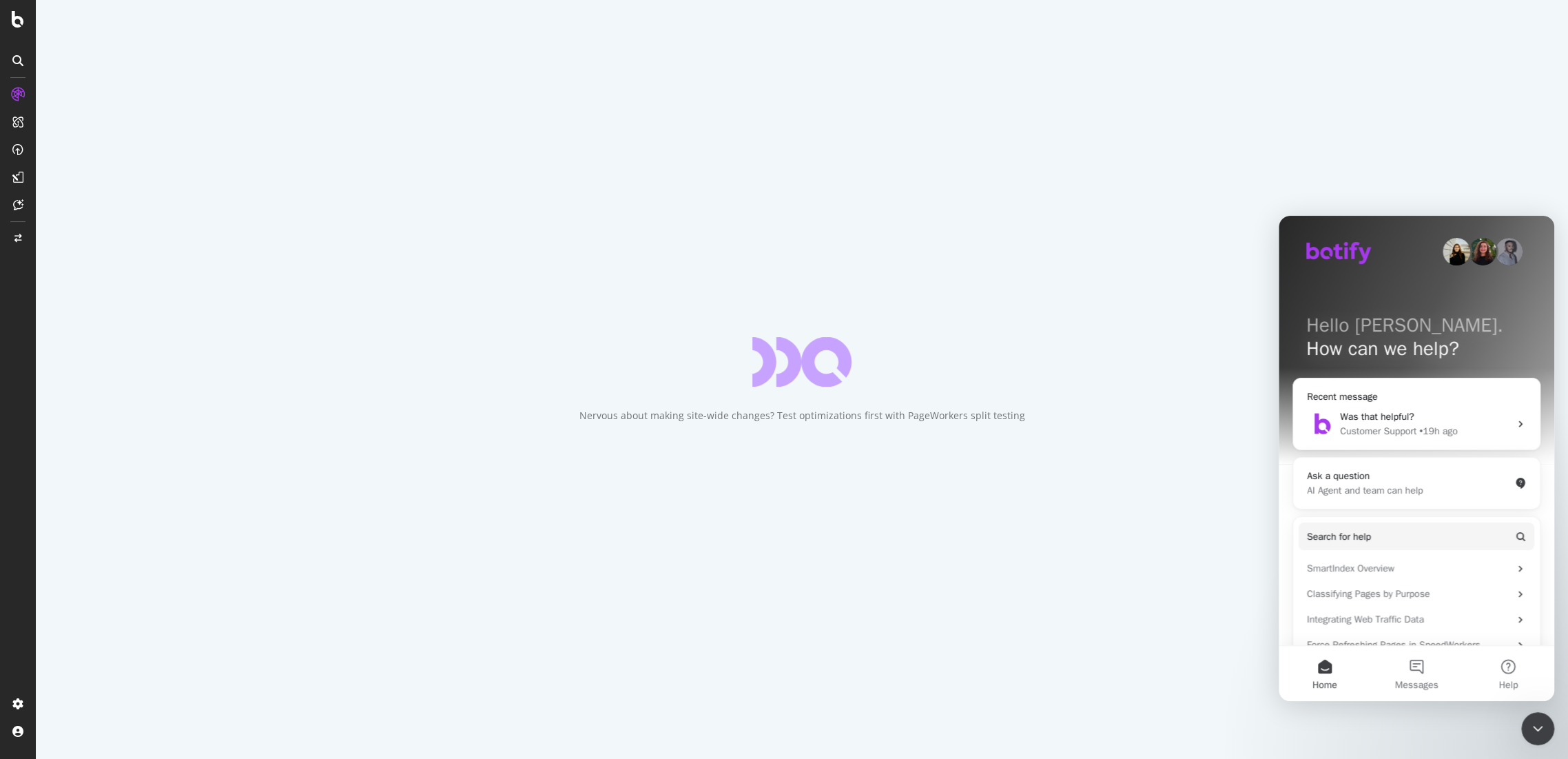 click 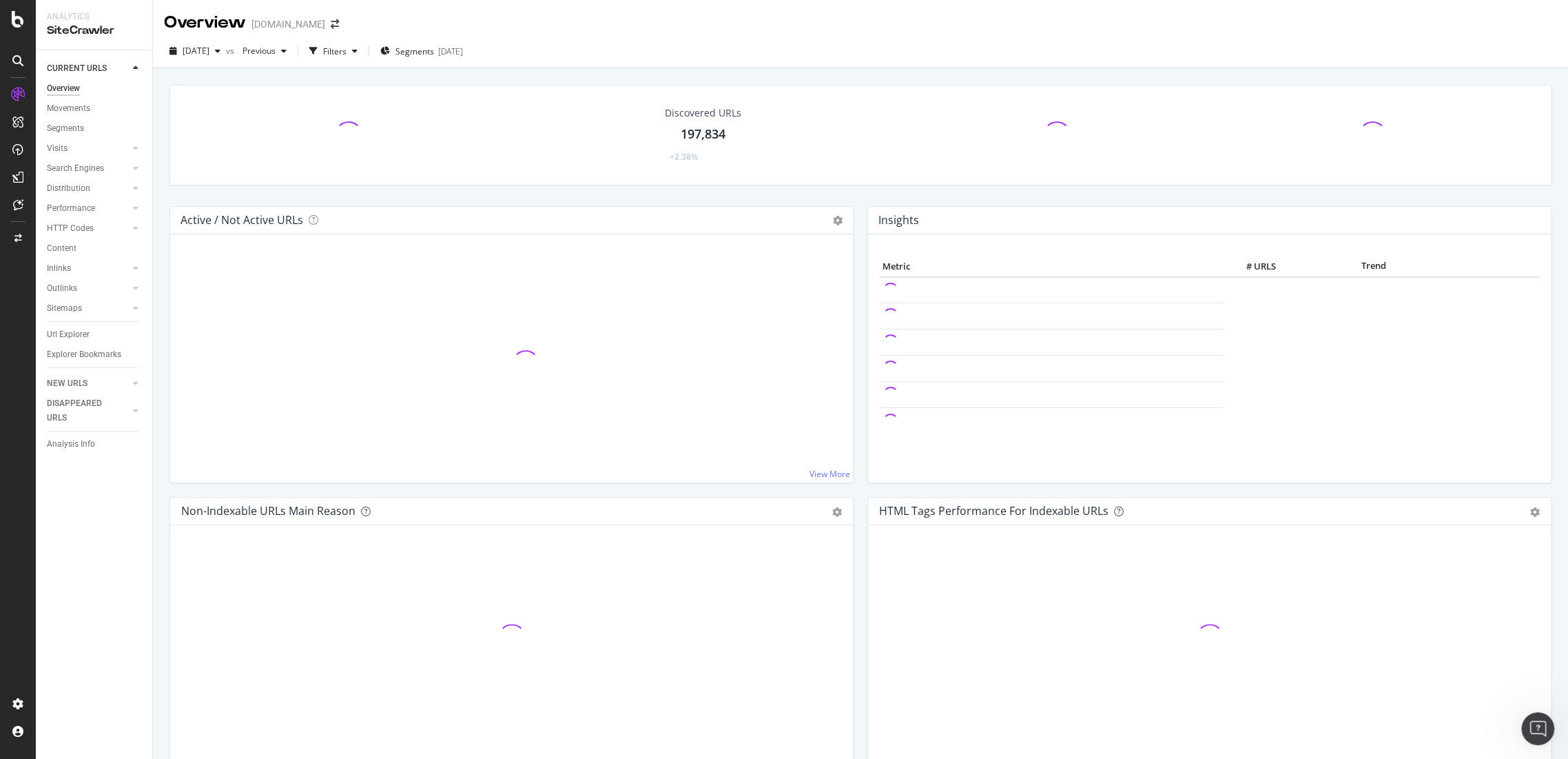 scroll, scrollTop: 0, scrollLeft: 0, axis: both 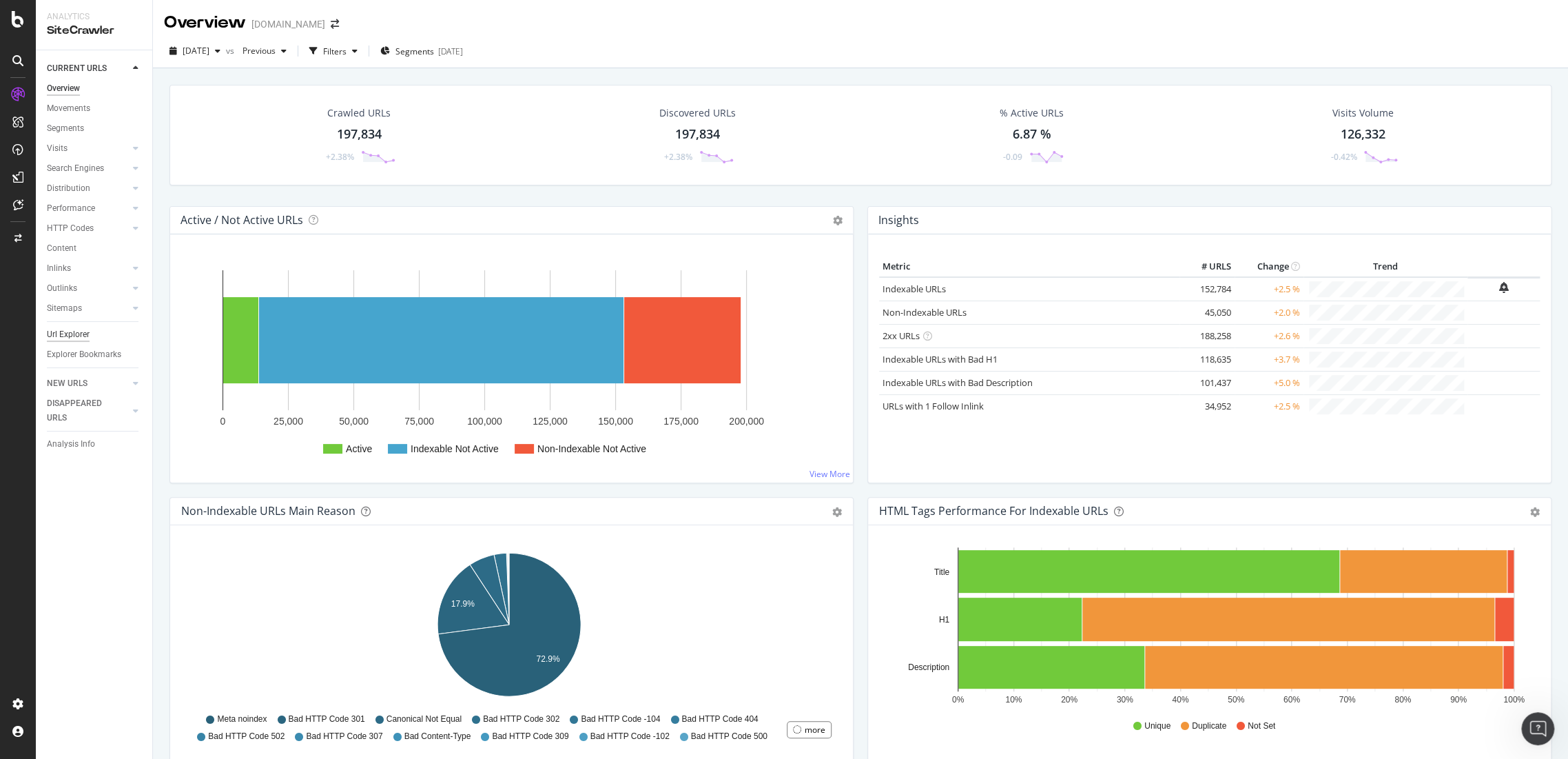 click on "Url Explorer" at bounding box center [68, 334] 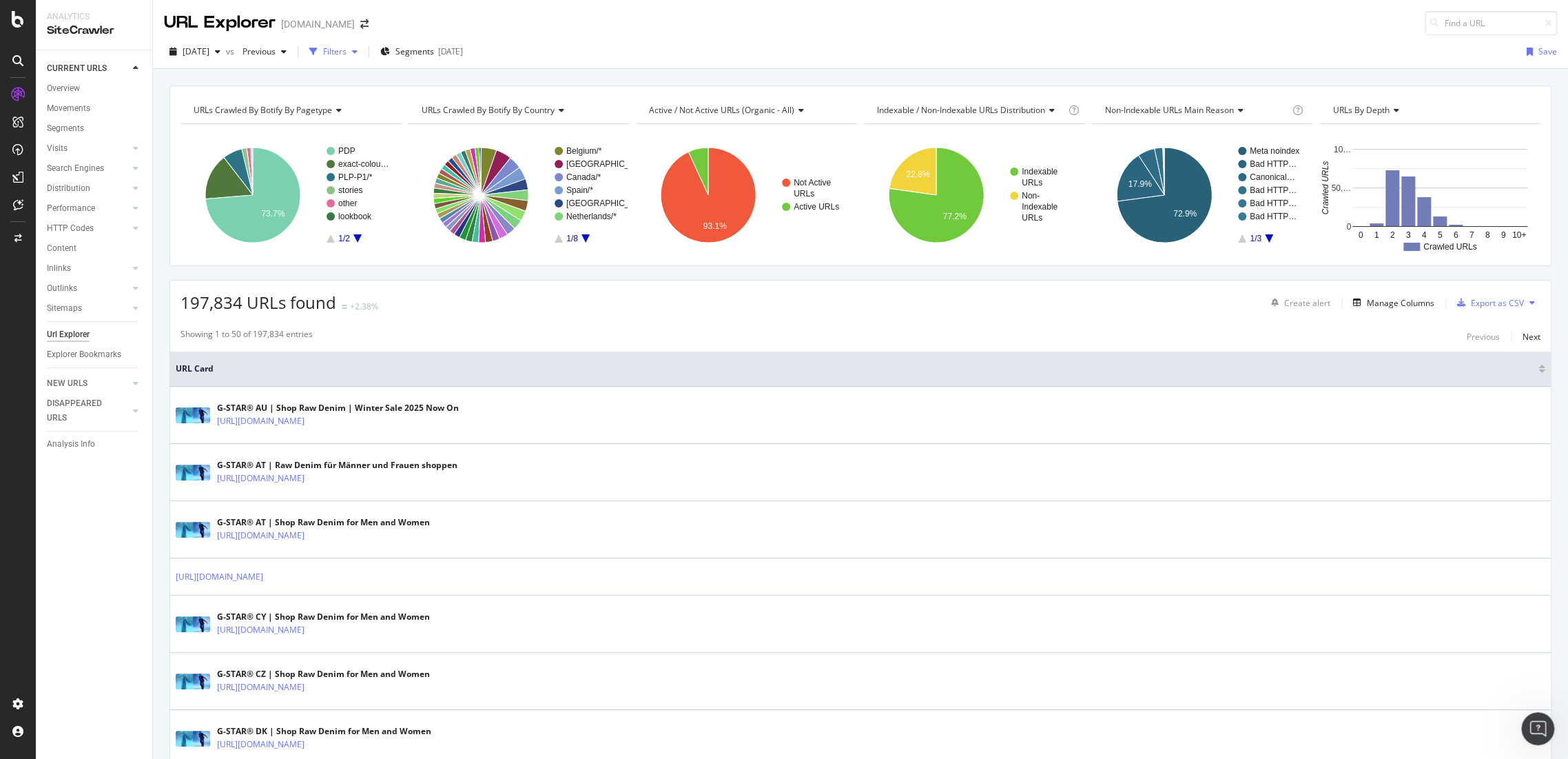 click on "Filters" at bounding box center [335, 51] 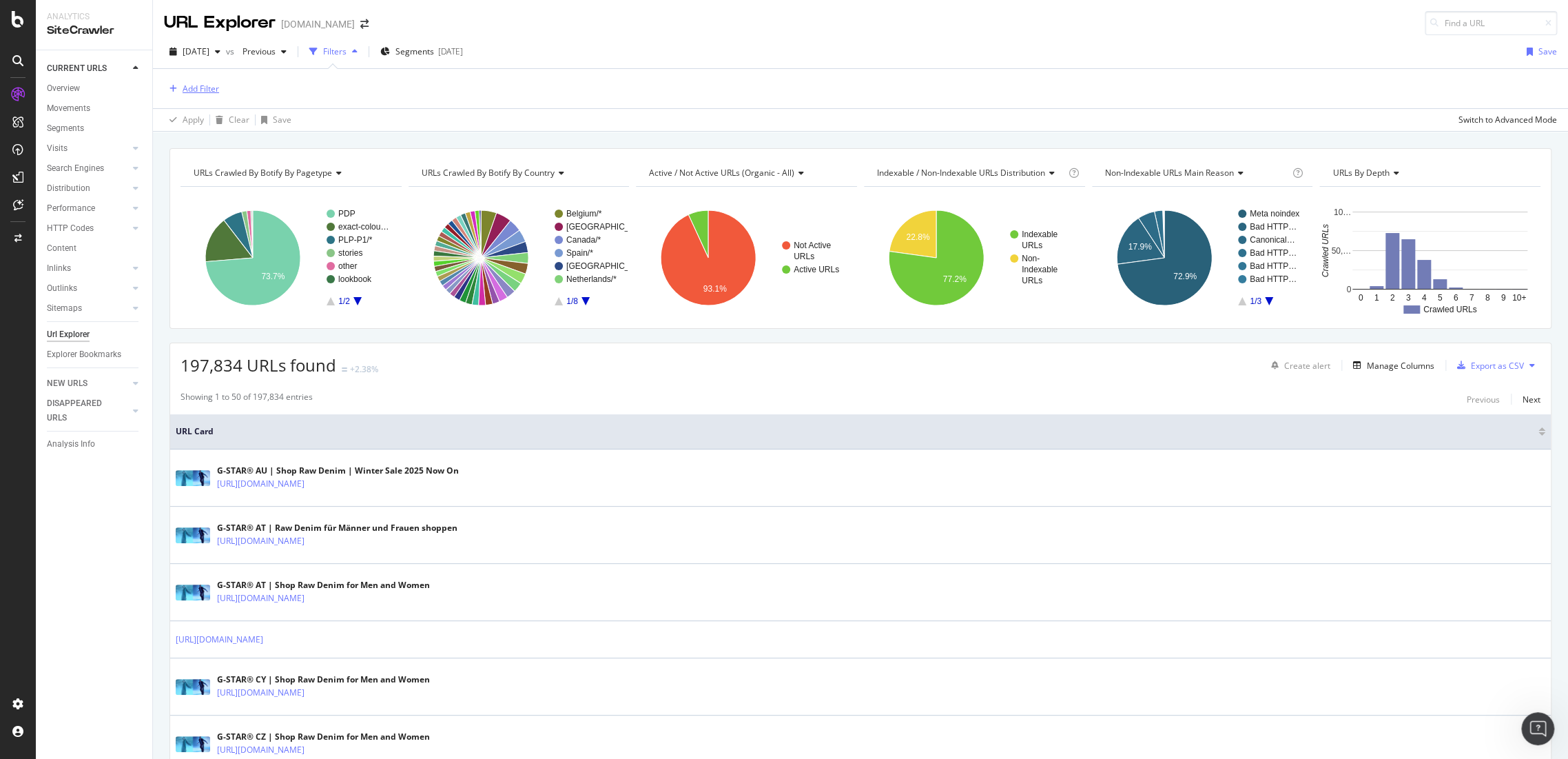 click on "Add Filter" at bounding box center (200, 88) 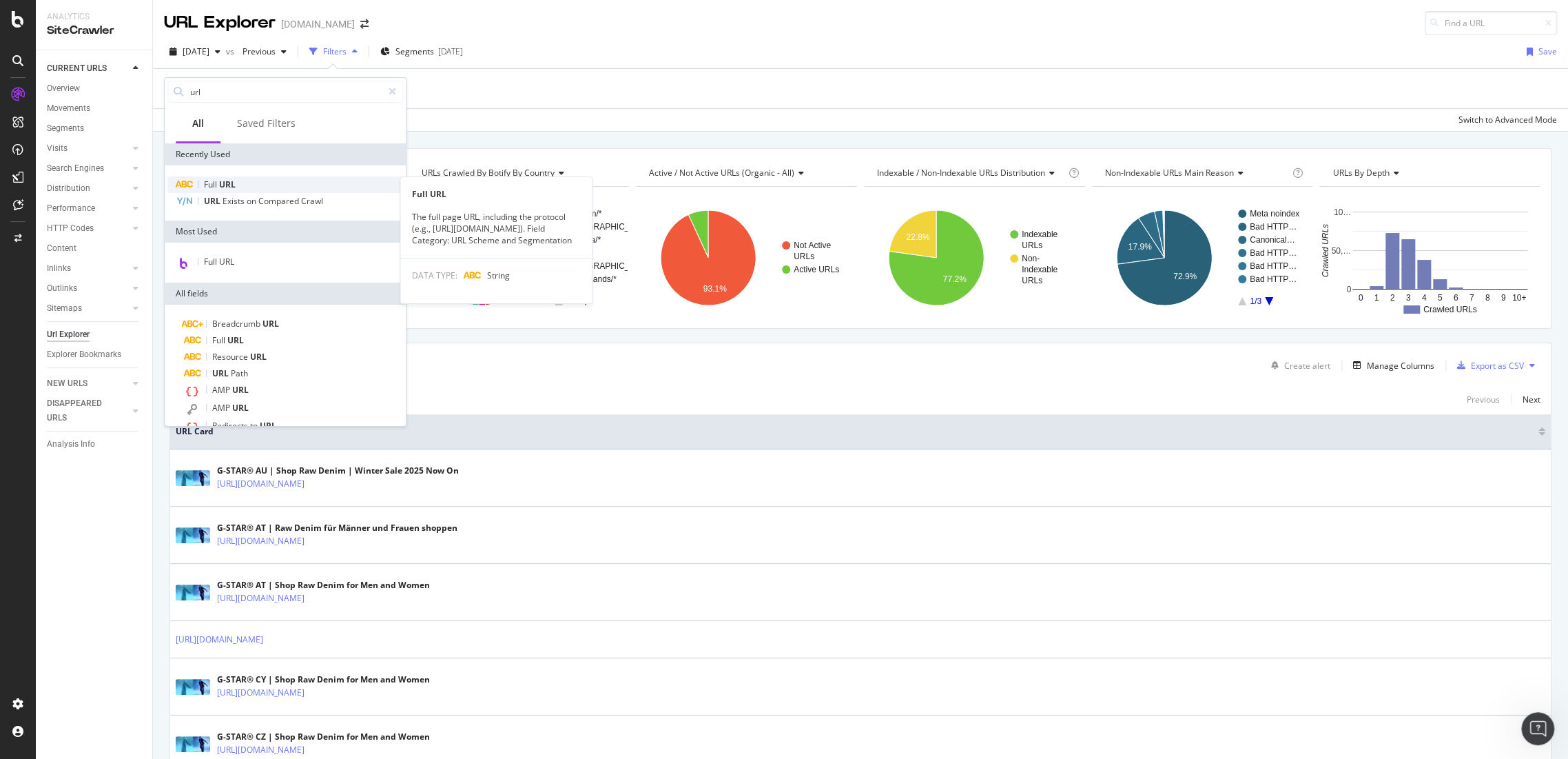 type on "url" 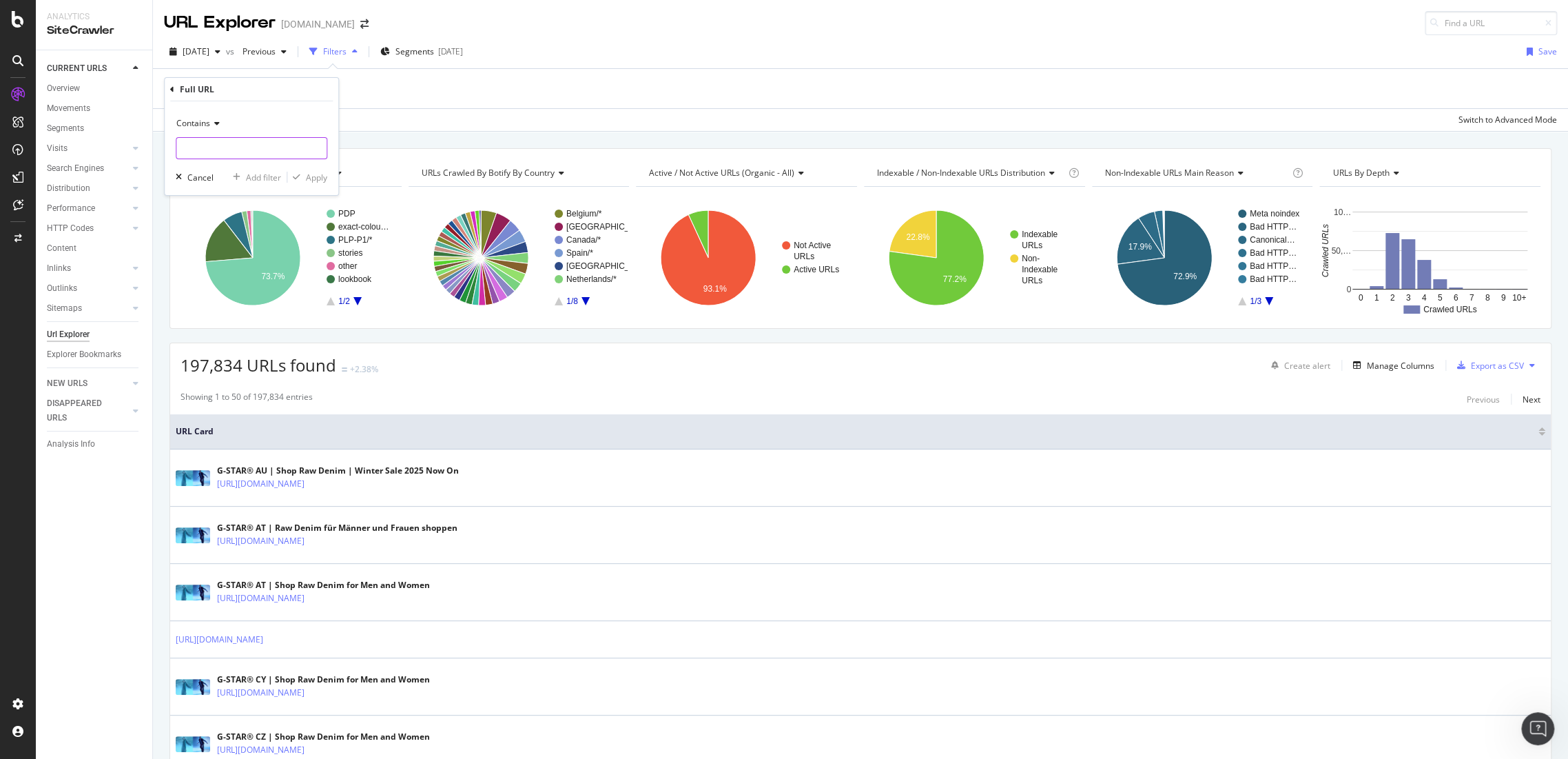 click at bounding box center [251, 148] 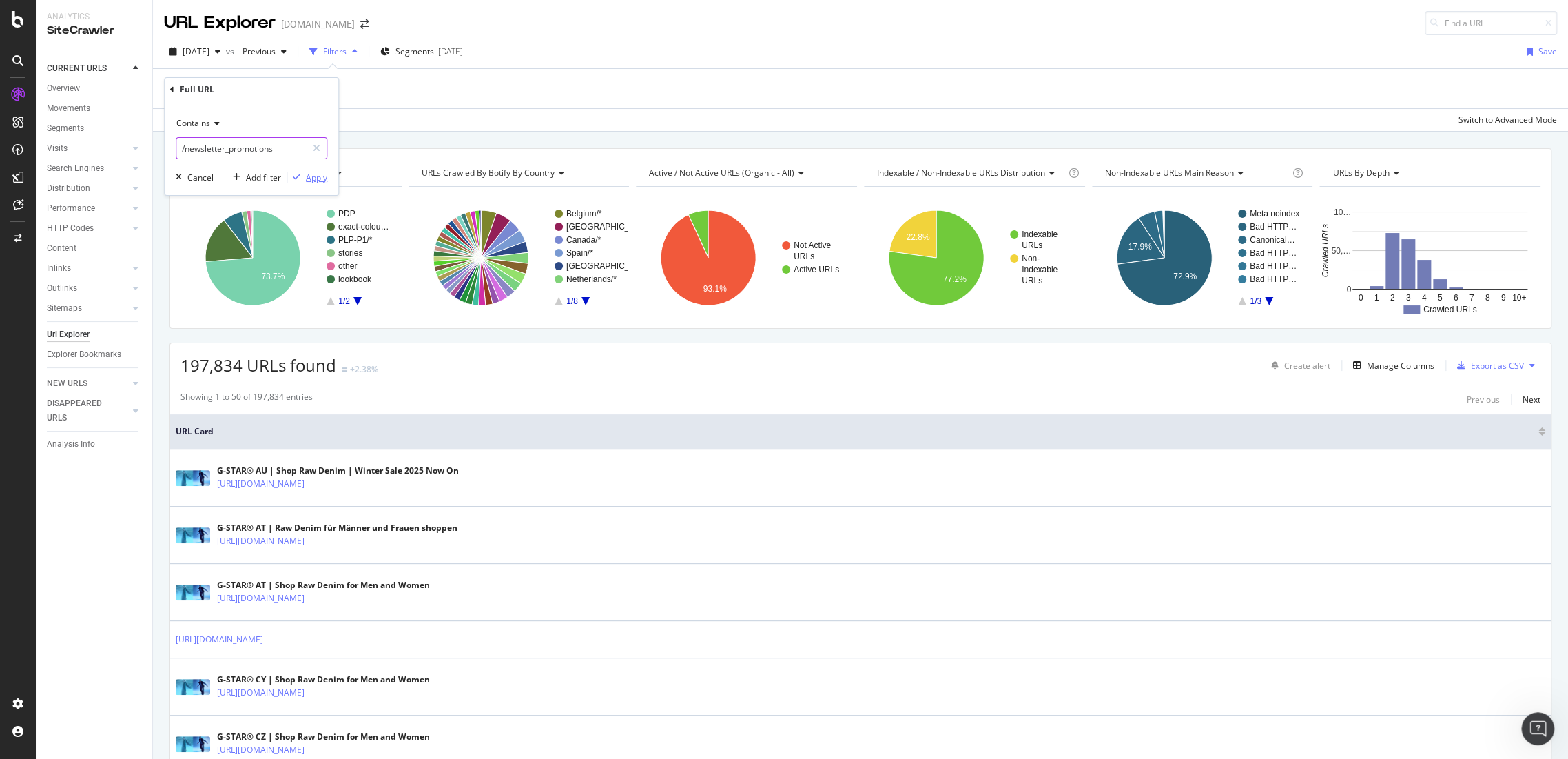 type on "/newsletter_promotions" 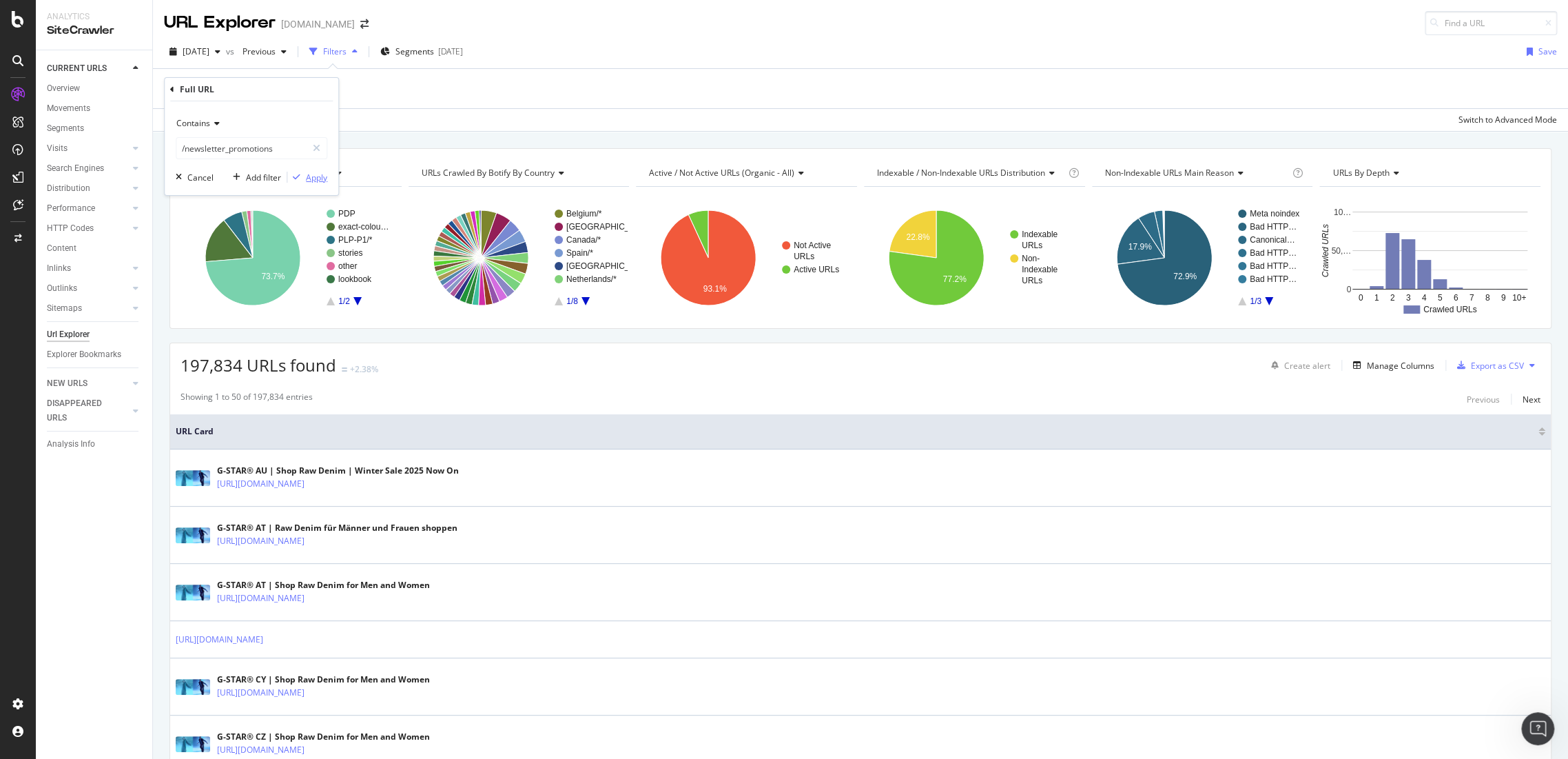 click on "Apply" at bounding box center (307, 177) 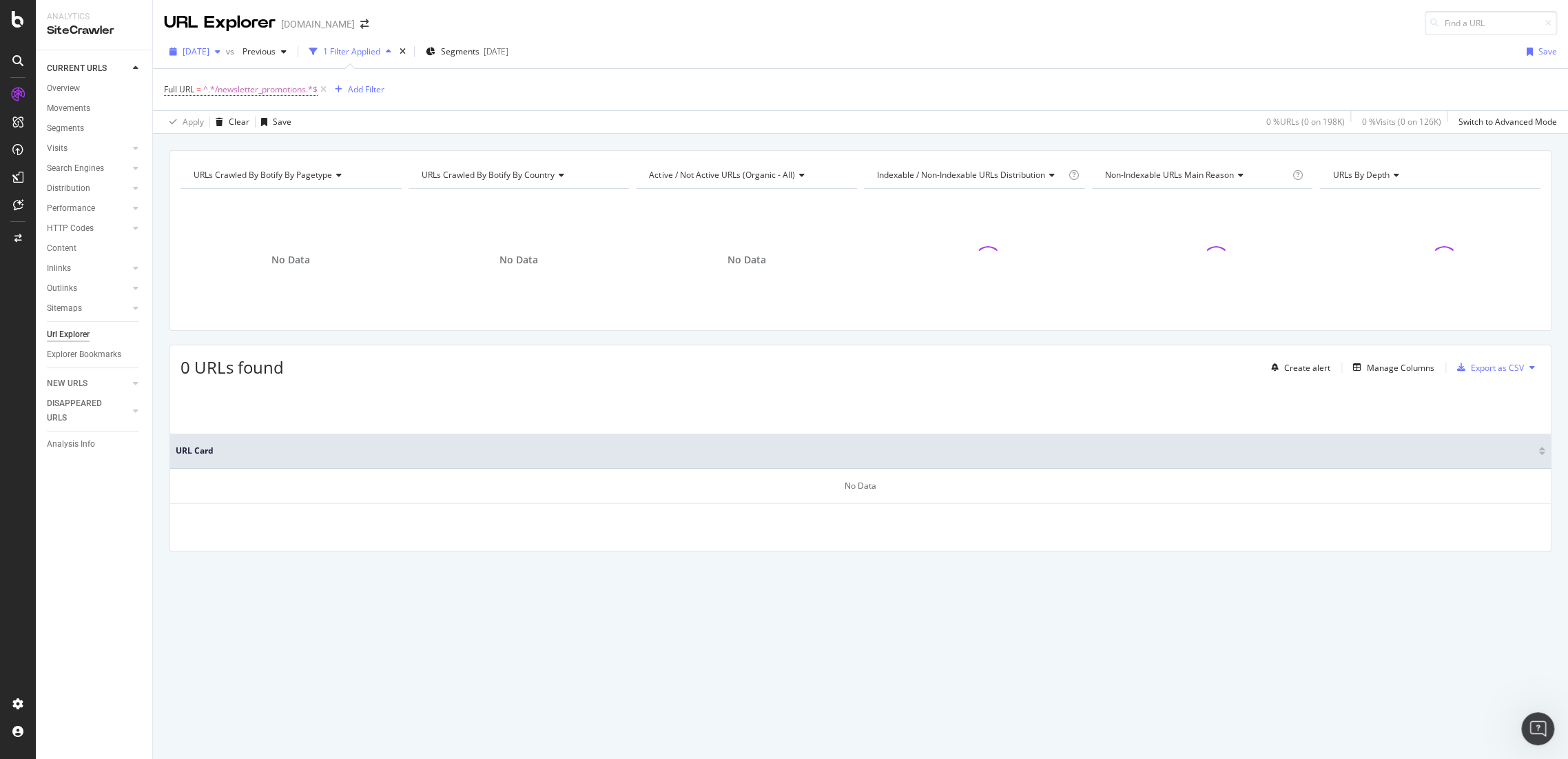 click on "[DATE]" at bounding box center [196, 51] 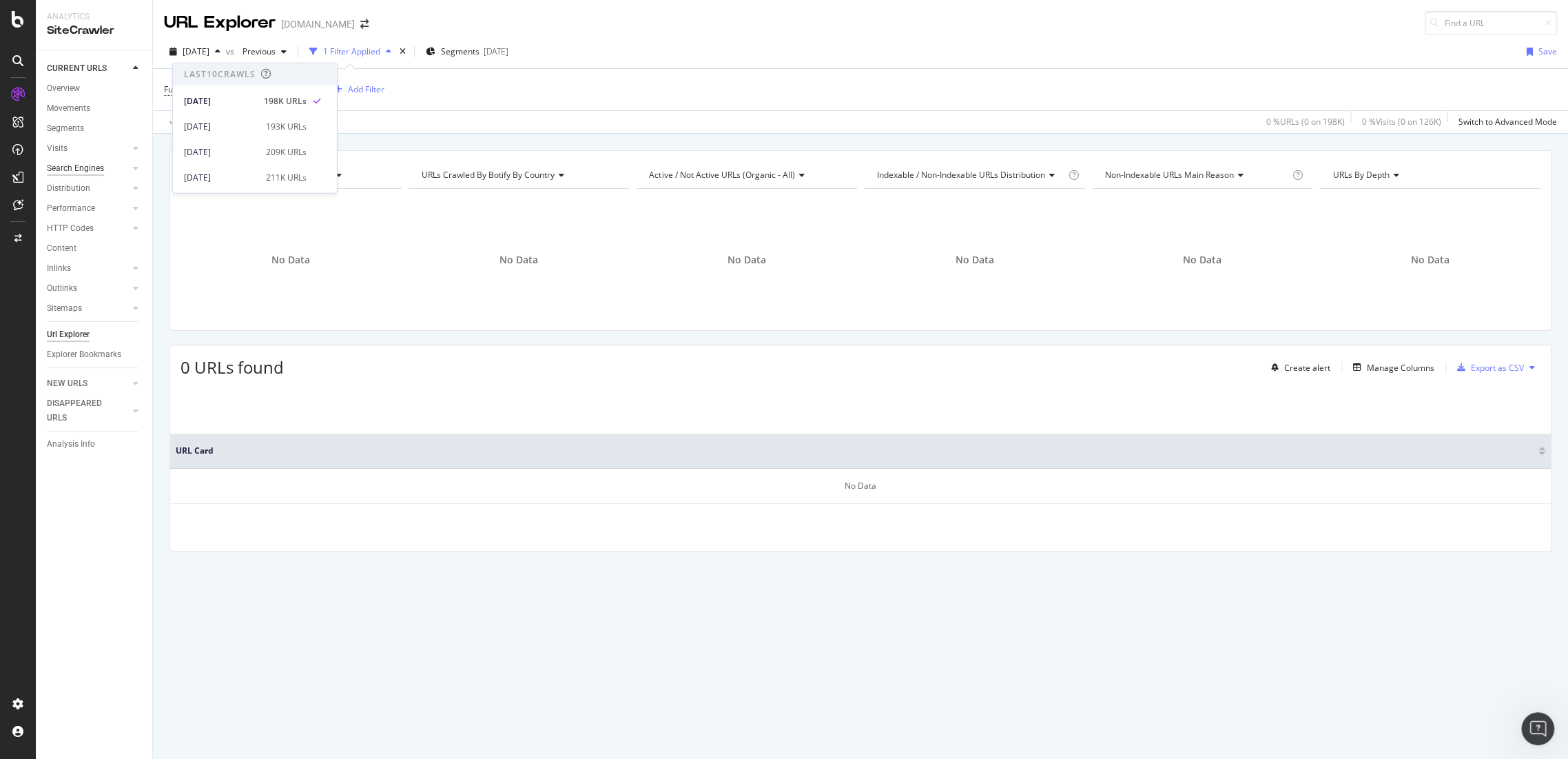 click on "Search Engines" at bounding box center (75, 168) 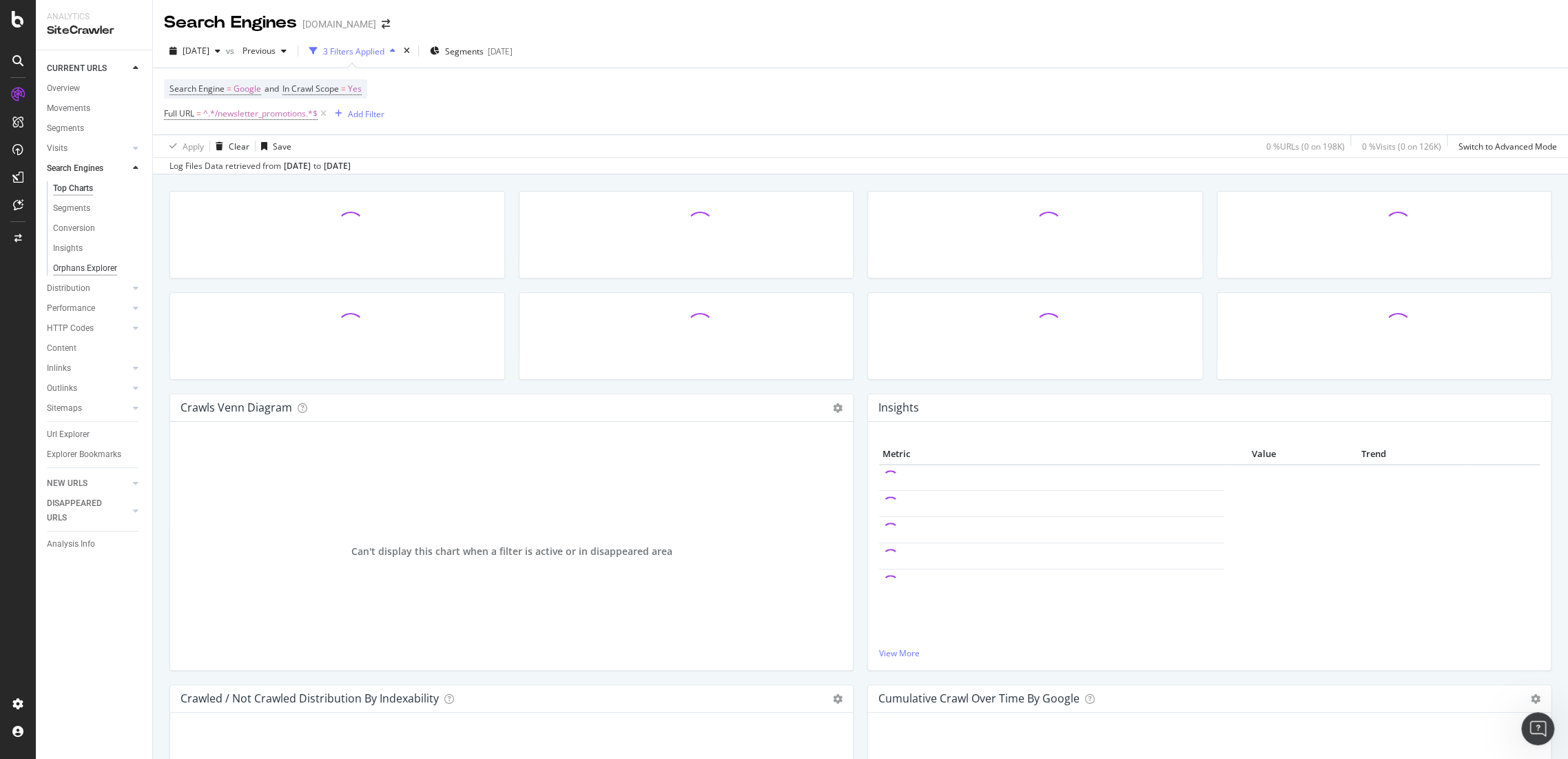 click on "Orphans Explorer" at bounding box center [85, 268] 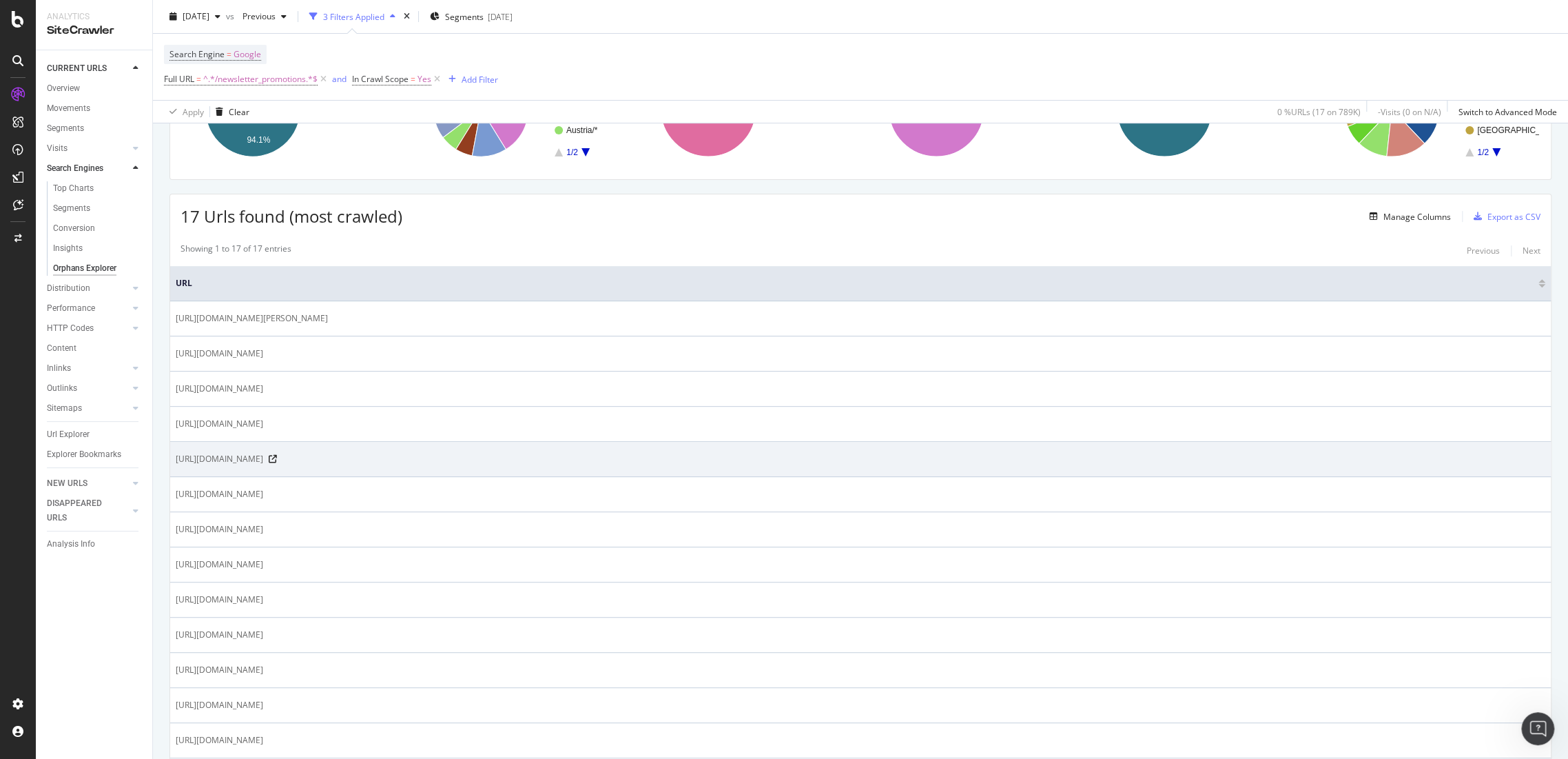 scroll, scrollTop: 109, scrollLeft: 0, axis: vertical 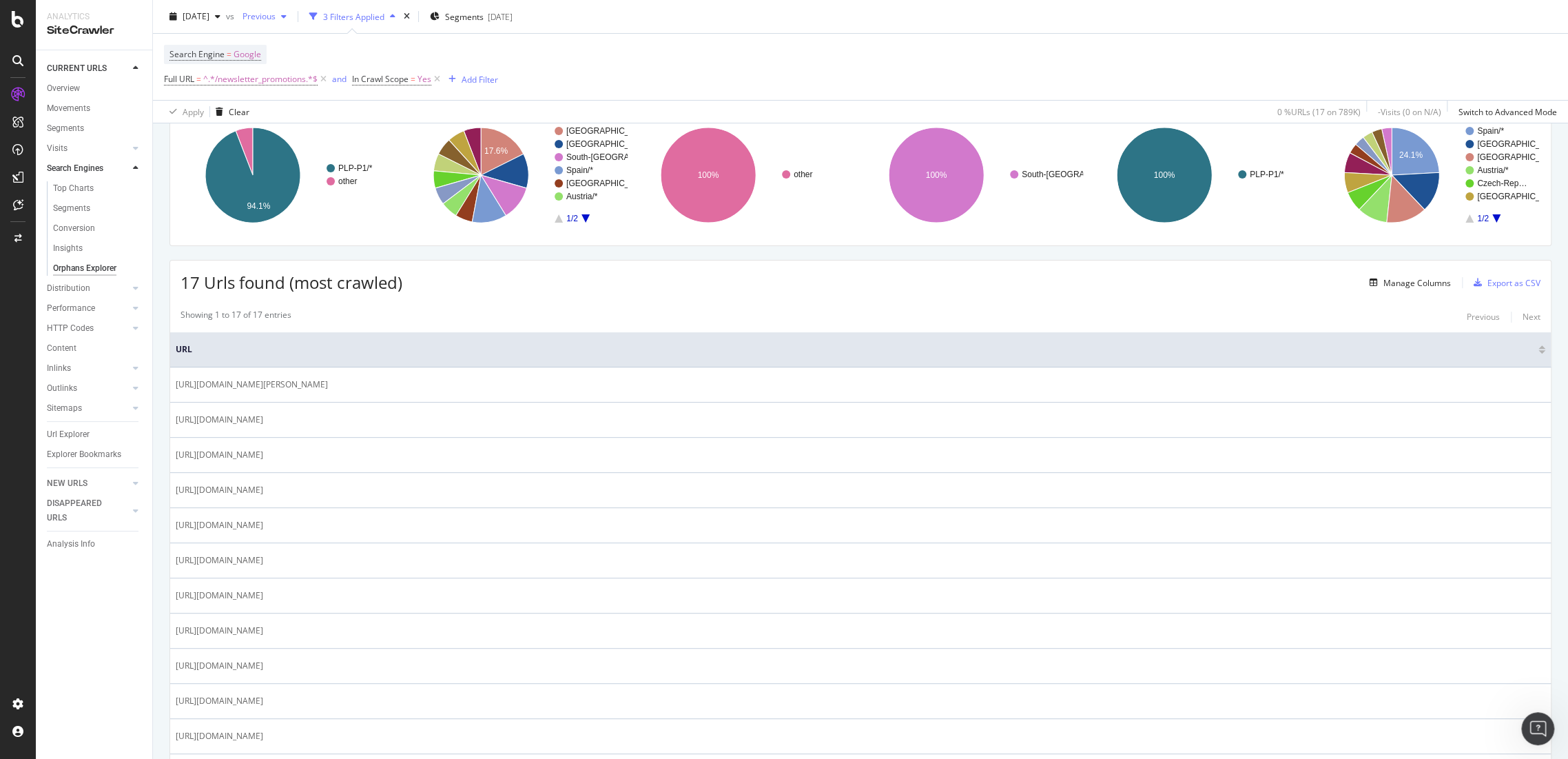 click on "Previous" at bounding box center (265, 17) 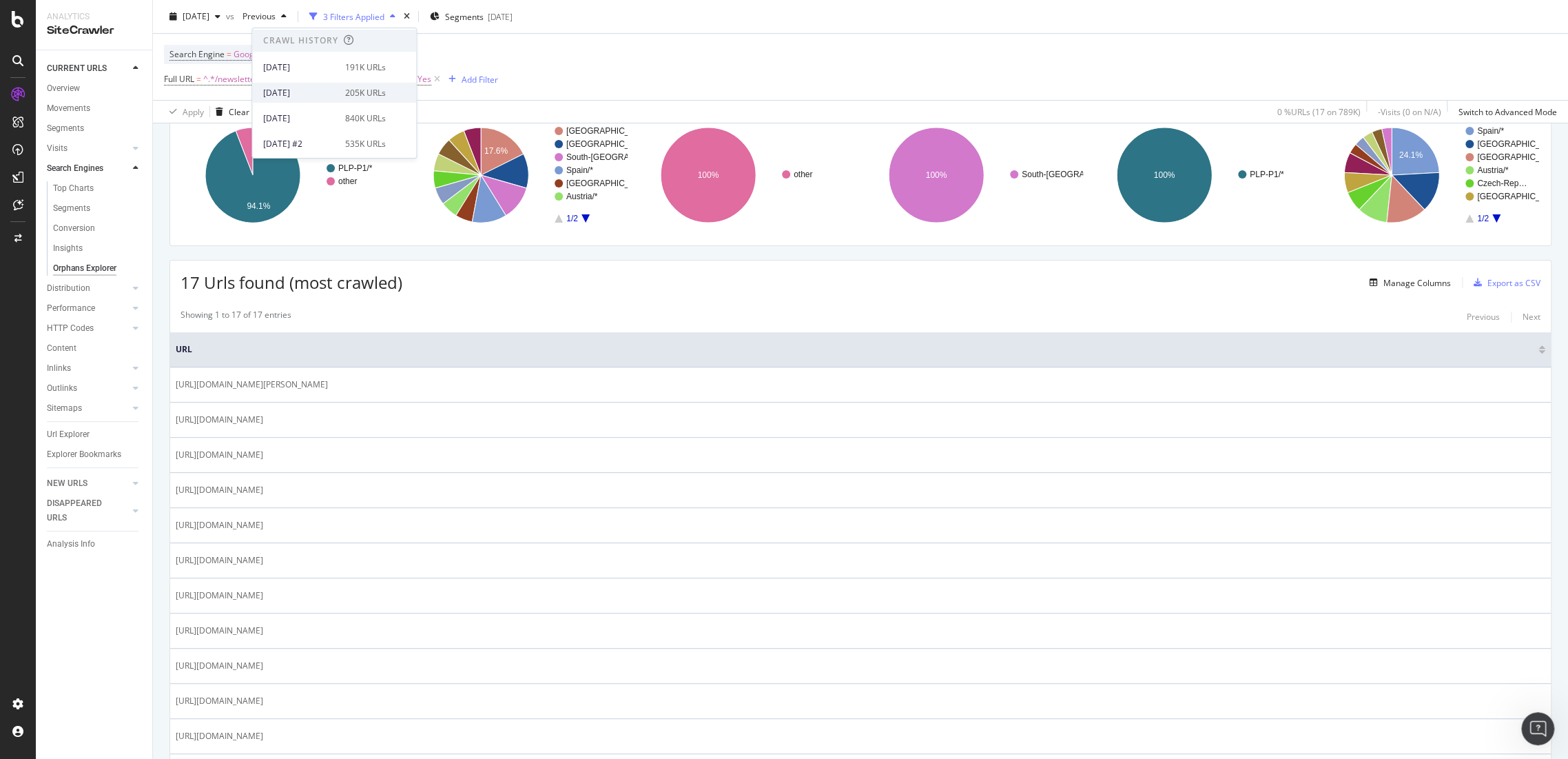 scroll, scrollTop: 276, scrollLeft: 0, axis: vertical 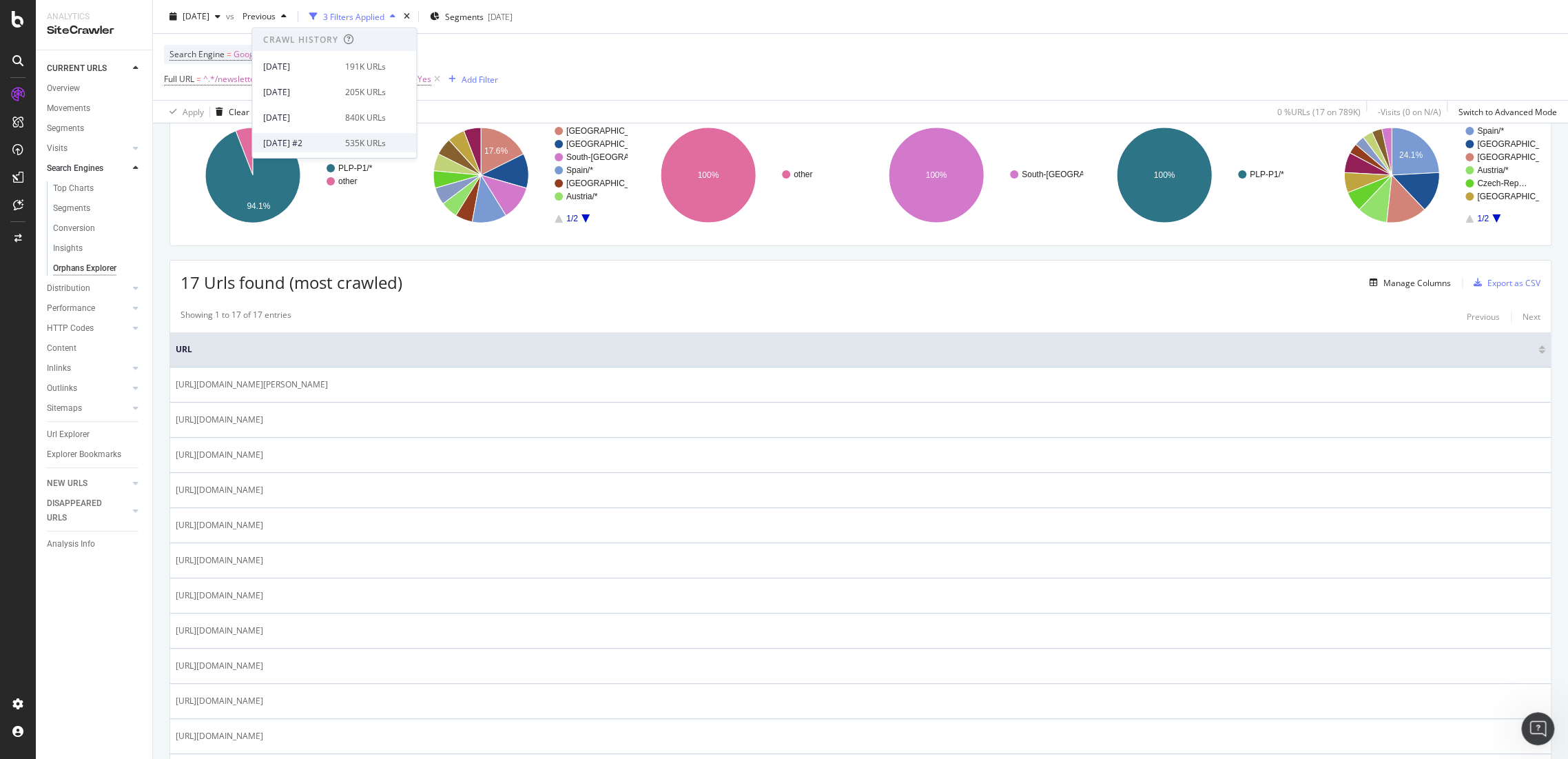 click on "[DATE] #2 535K URLs" at bounding box center [324, 143] 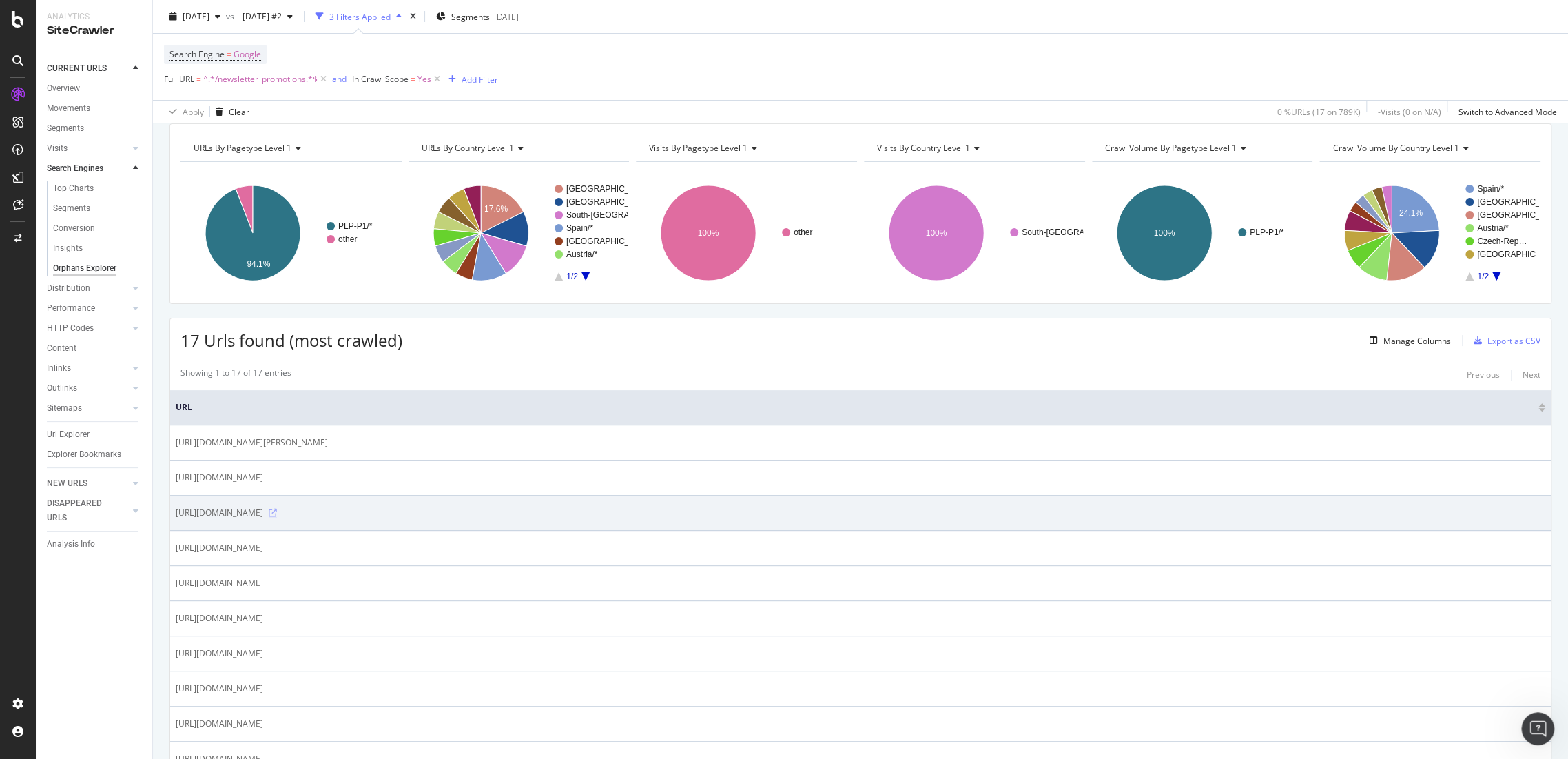 scroll, scrollTop: 0, scrollLeft: 0, axis: both 